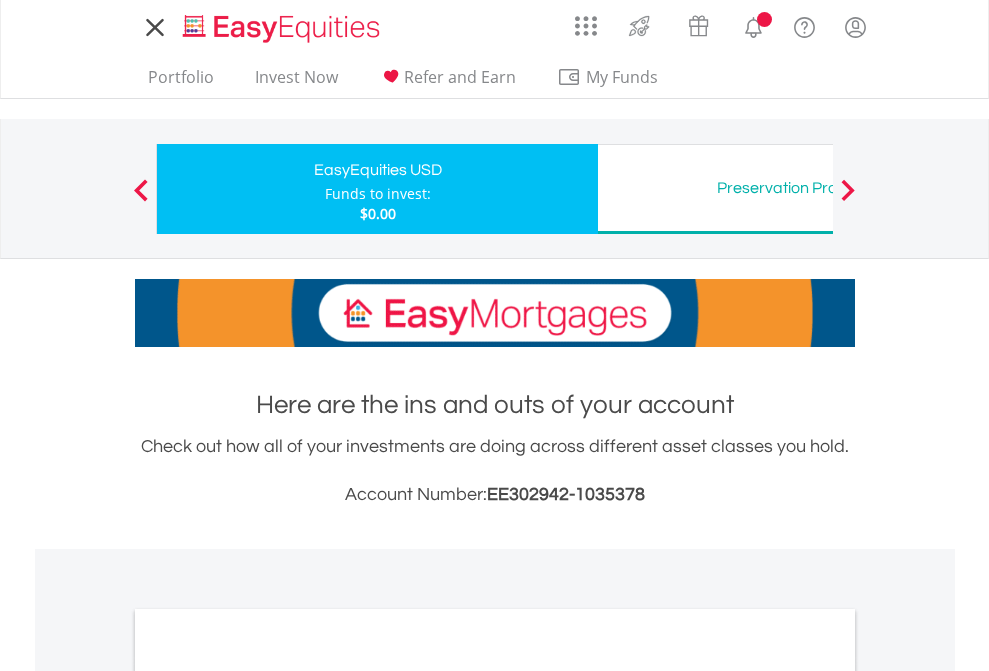 scroll, scrollTop: 0, scrollLeft: 0, axis: both 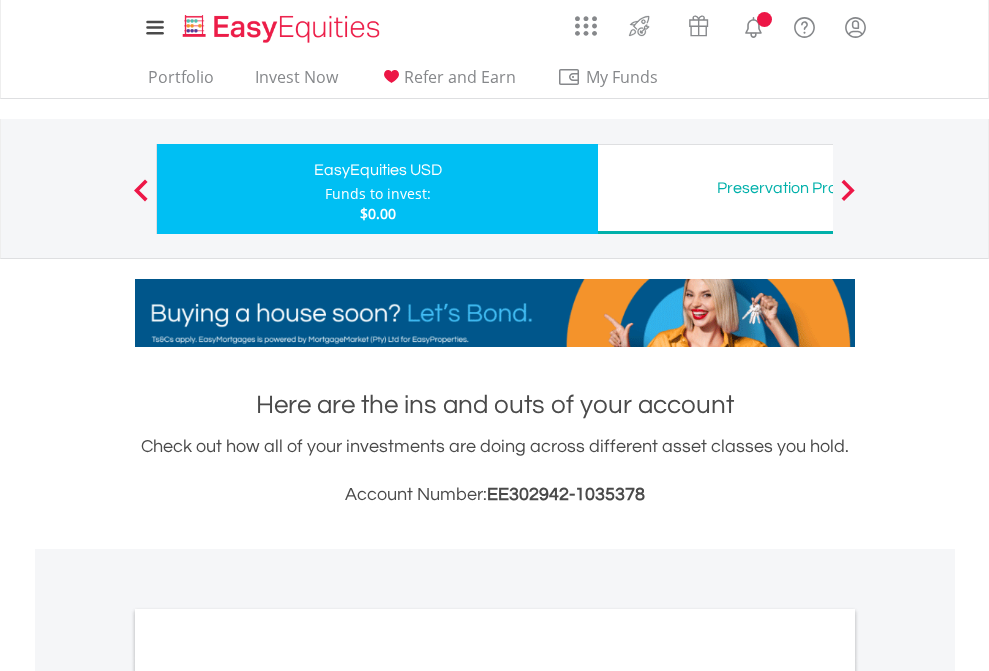 click on "Funds to invest:" at bounding box center [378, 194] 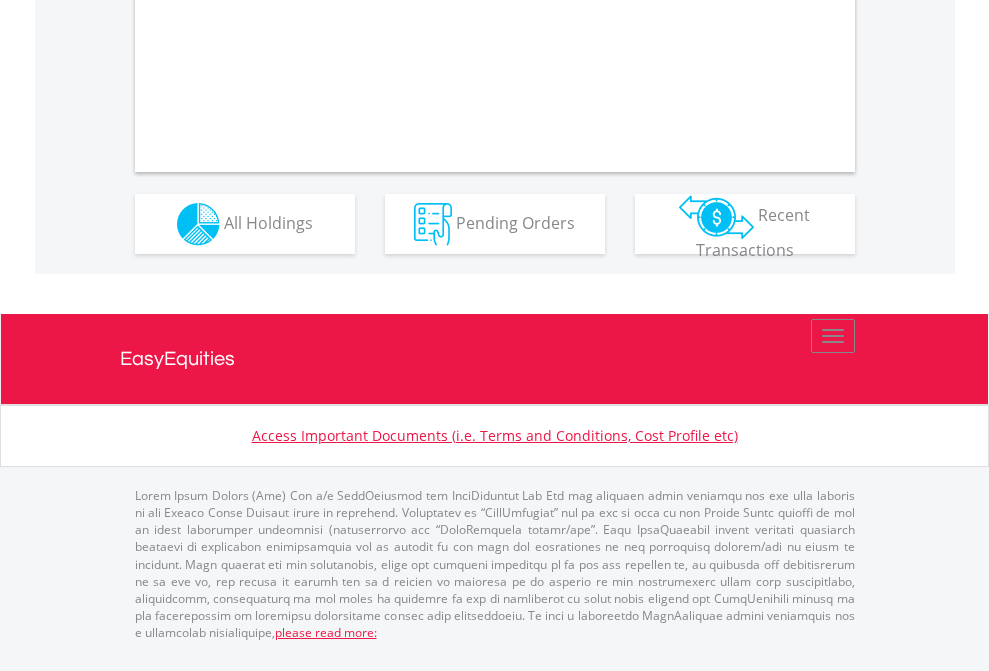 scroll, scrollTop: 1870, scrollLeft: 0, axis: vertical 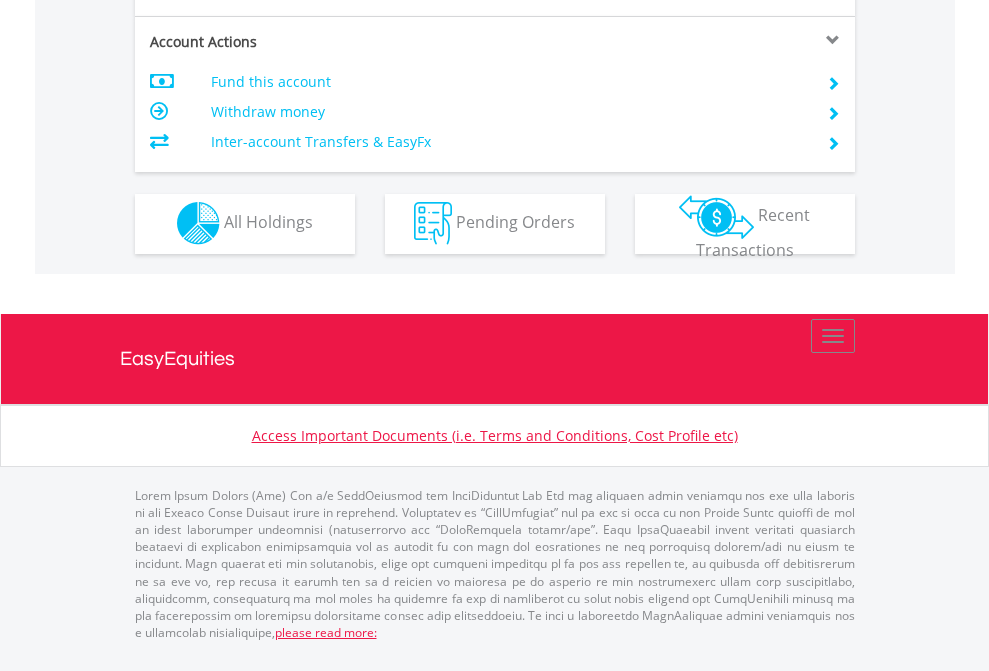 click on "Investment types" at bounding box center (706, -353) 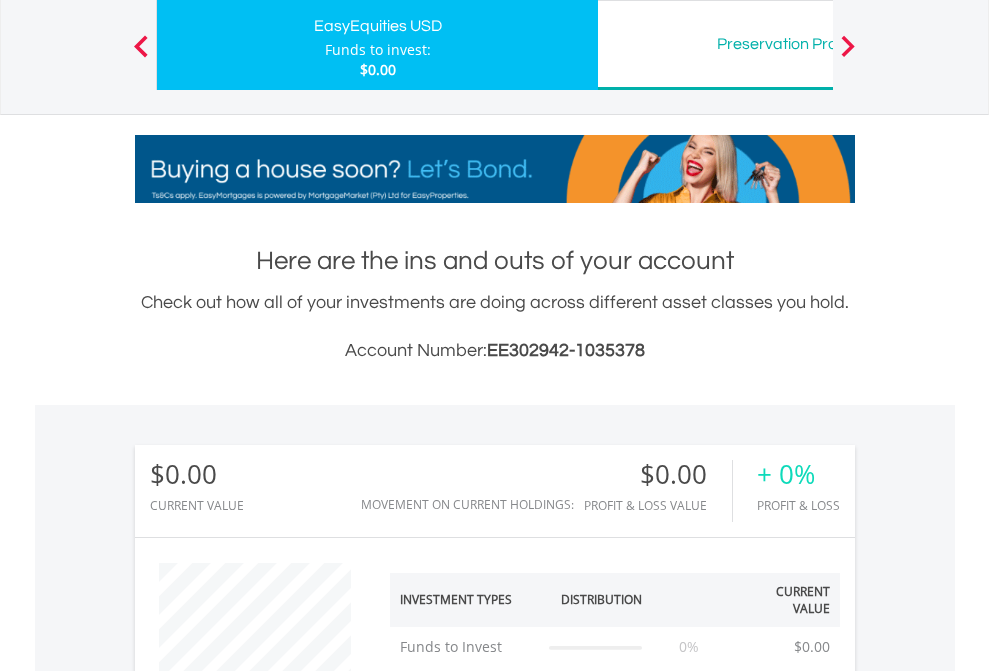 click on "Preservation Provident Fund" at bounding box center (818, 44) 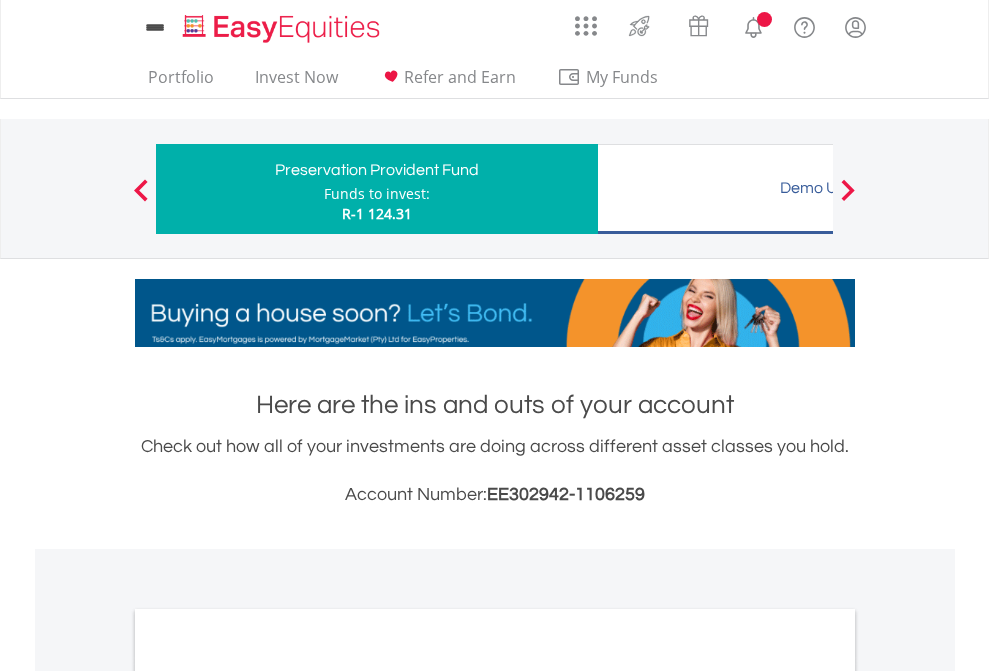 scroll, scrollTop: 0, scrollLeft: 0, axis: both 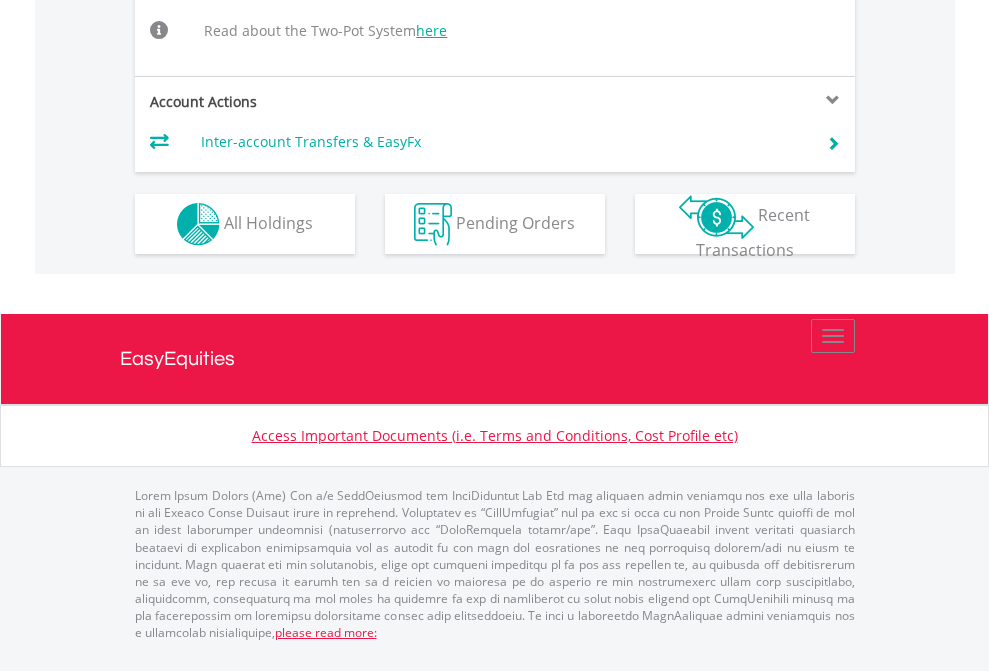 click on "Investment types" at bounding box center [706, -488] 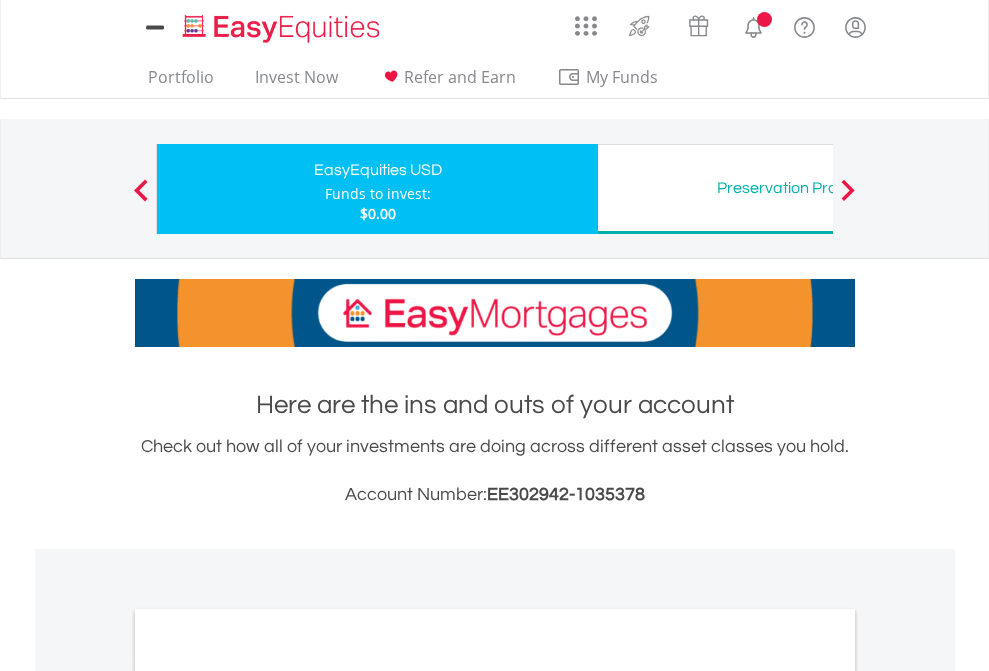 scroll, scrollTop: 1202, scrollLeft: 0, axis: vertical 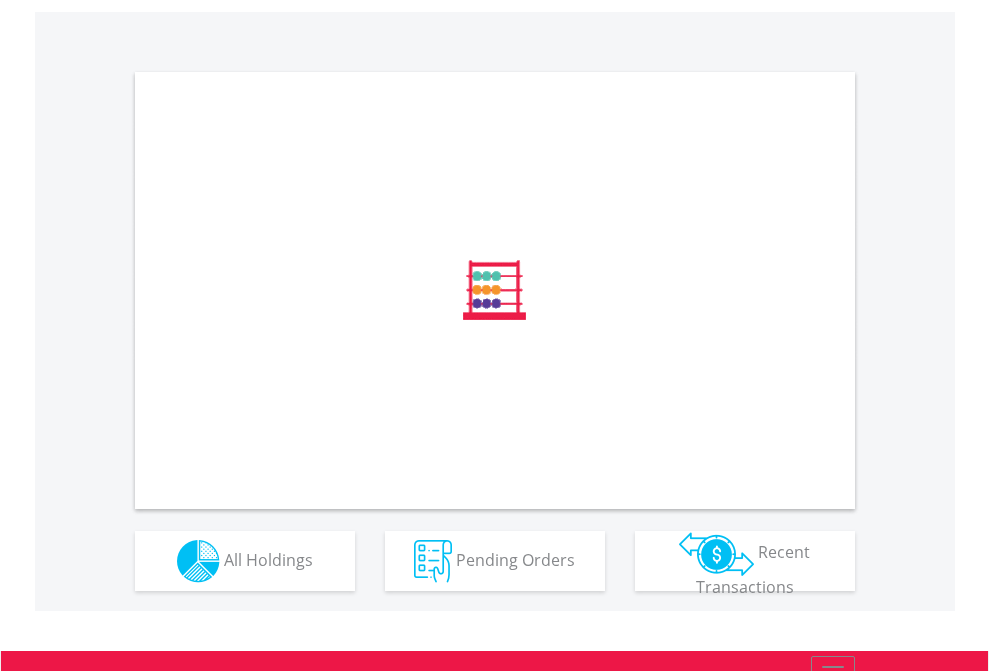 click on "All Holdings" at bounding box center (268, 559) 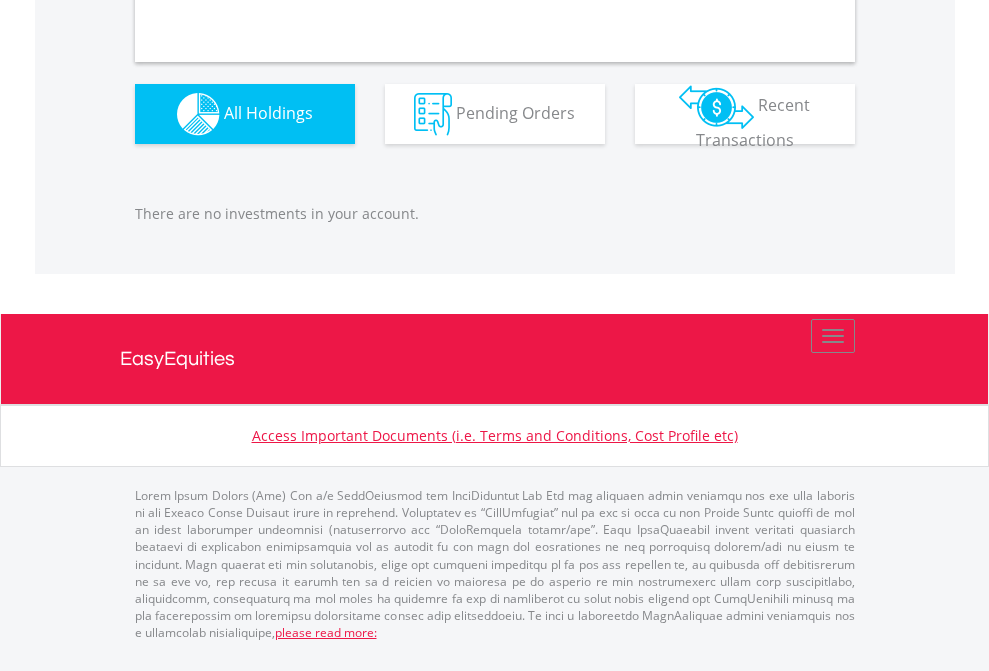 scroll, scrollTop: 1980, scrollLeft: 0, axis: vertical 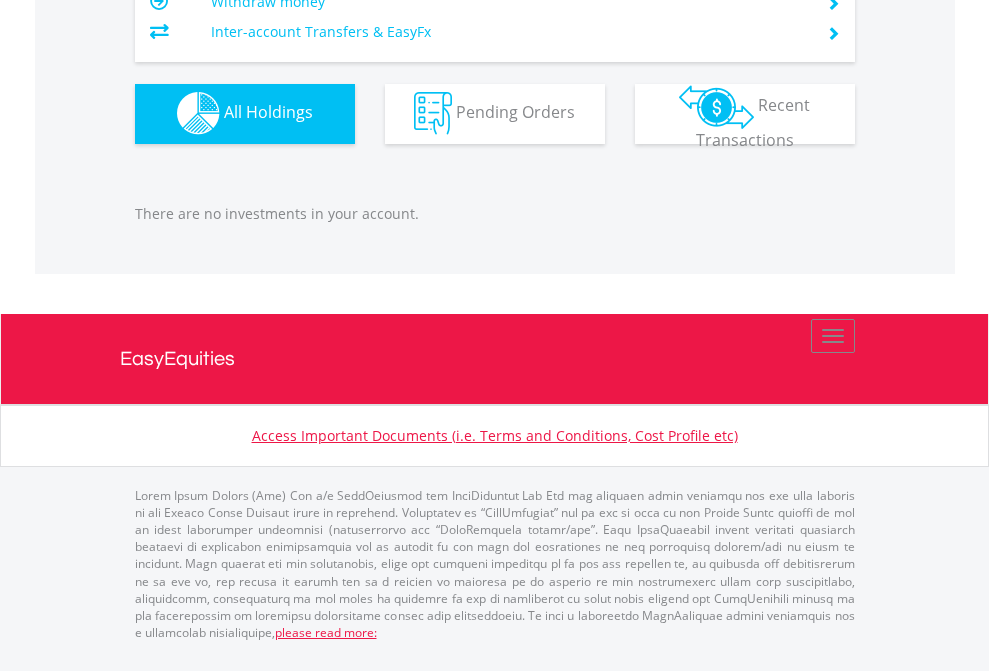 click on "Preservation Provident Fund" at bounding box center (818, -1142) 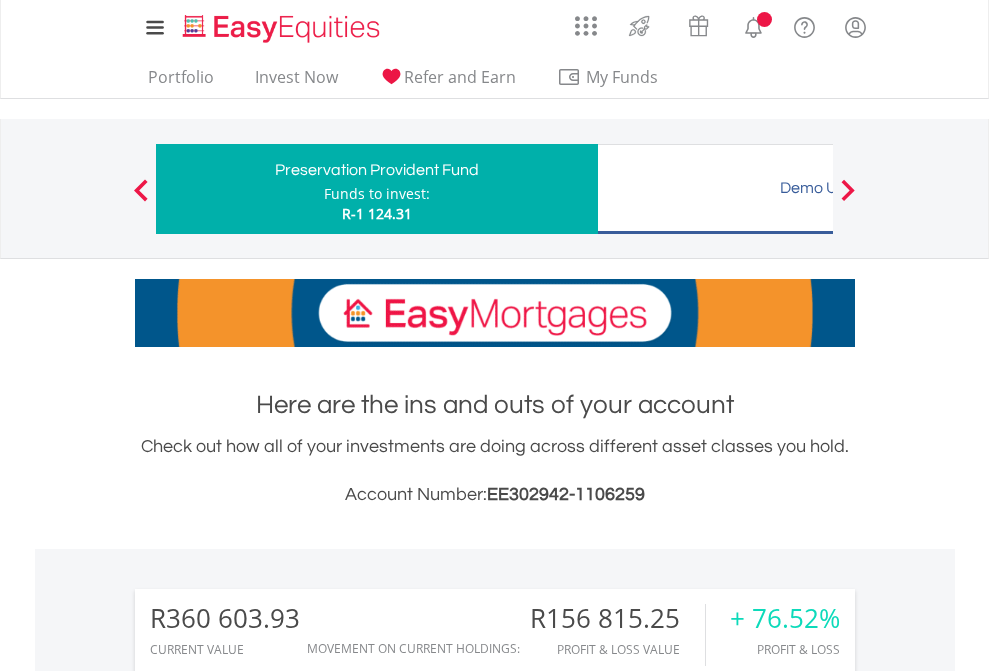scroll, scrollTop: 1493, scrollLeft: 0, axis: vertical 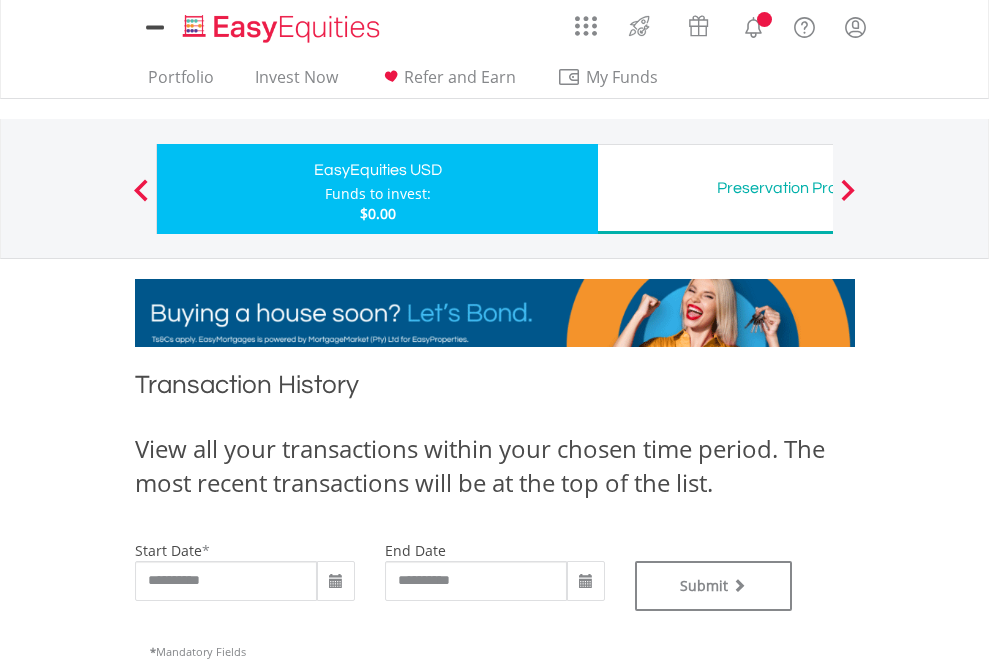 click on "Preservation Provident Fund" at bounding box center [818, 188] 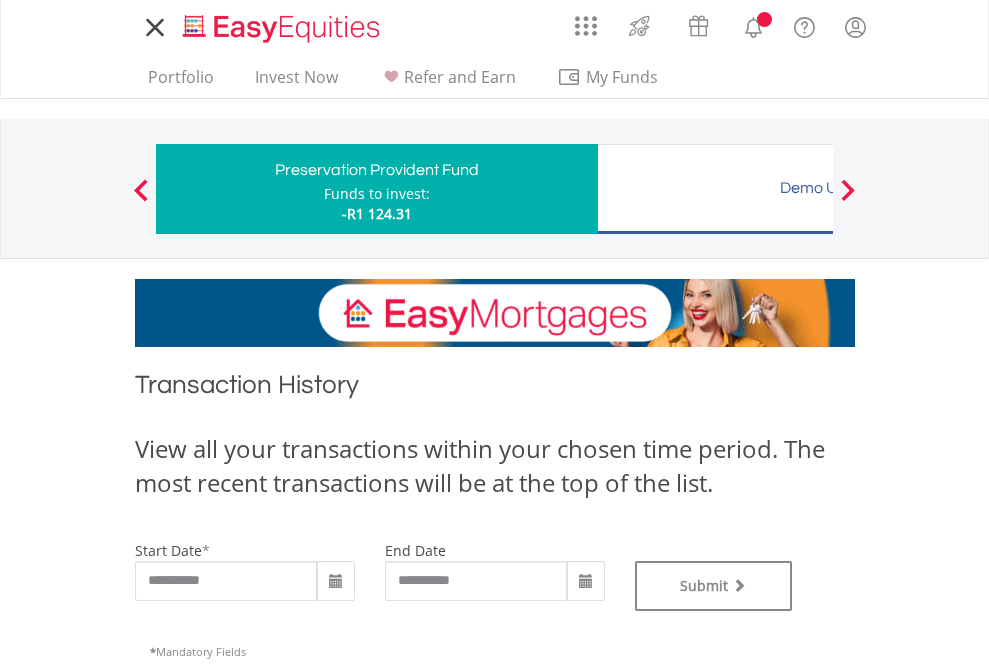 scroll, scrollTop: 0, scrollLeft: 0, axis: both 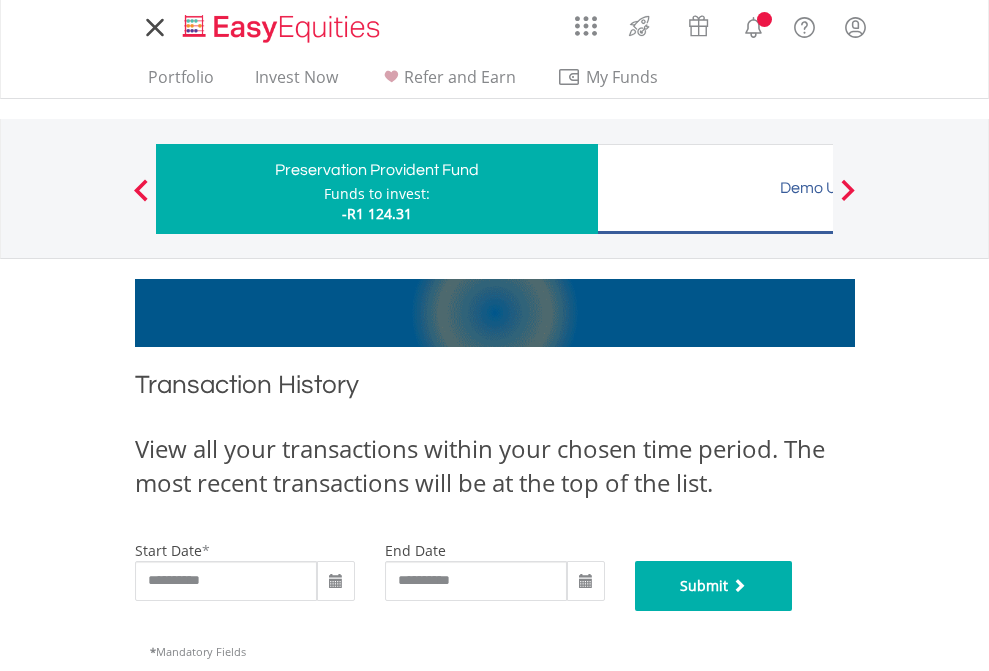 click on "Submit" at bounding box center [714, 586] 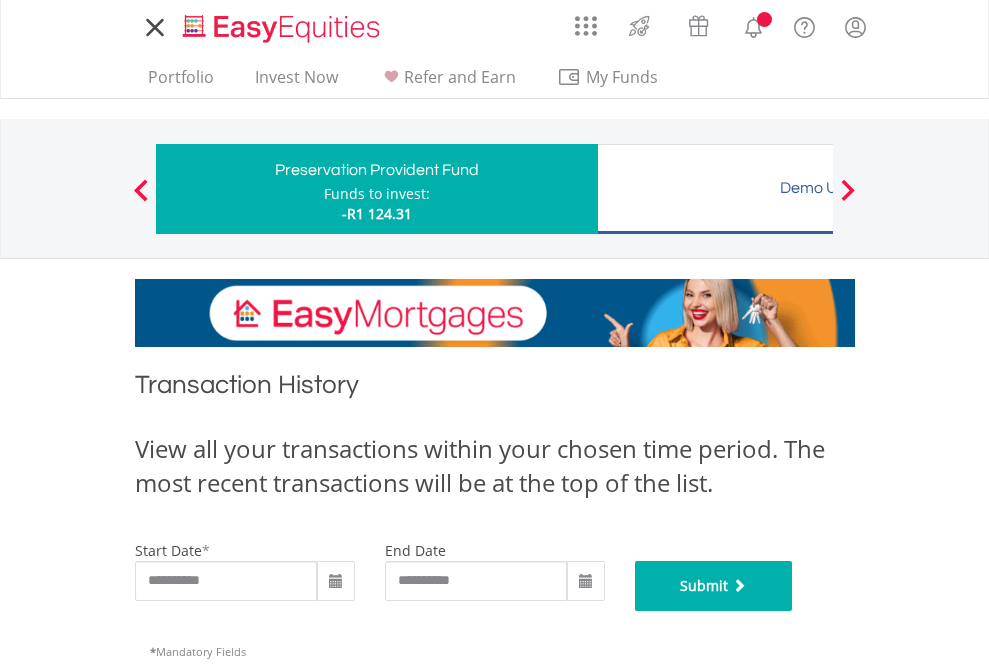 scroll, scrollTop: 811, scrollLeft: 0, axis: vertical 